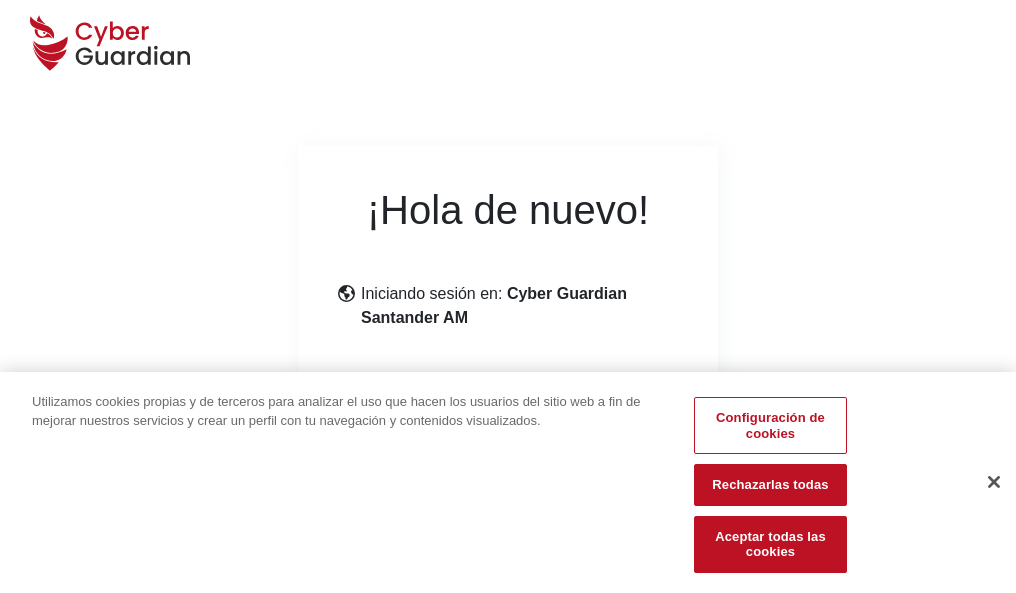 scroll, scrollTop: 245, scrollLeft: 0, axis: vertical 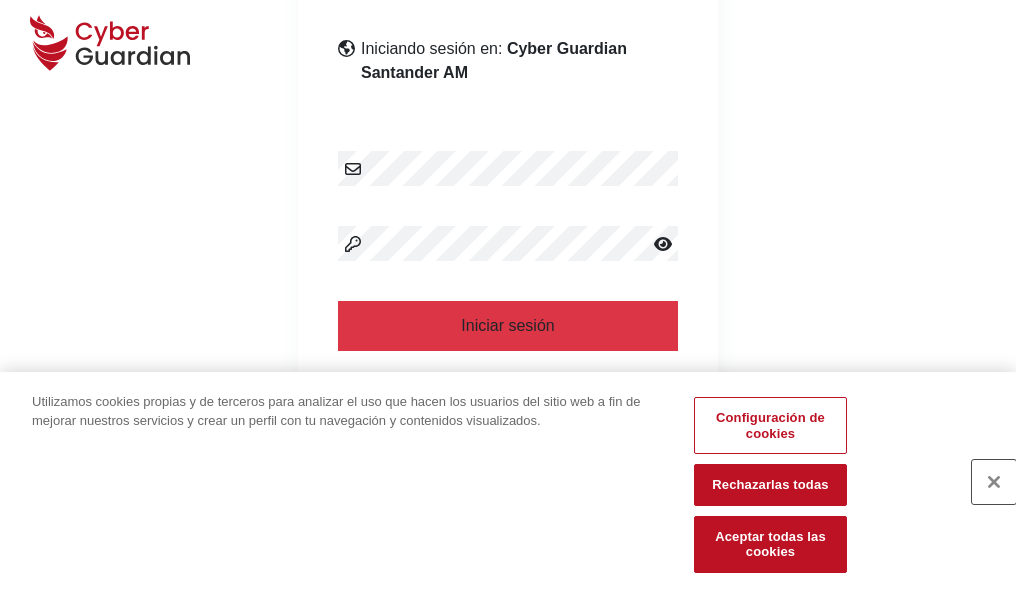 click at bounding box center [994, 482] 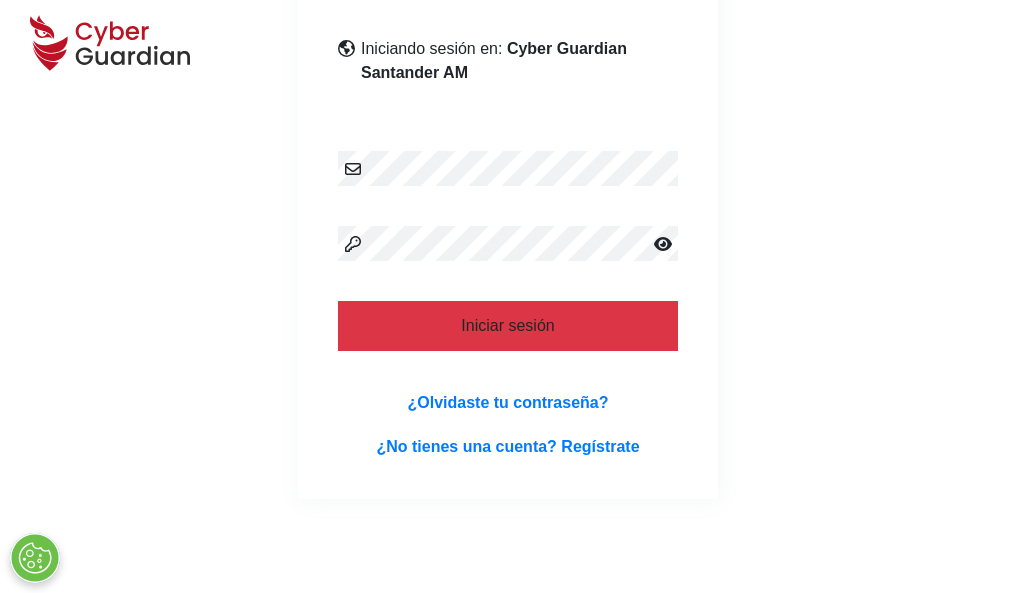 scroll, scrollTop: 389, scrollLeft: 0, axis: vertical 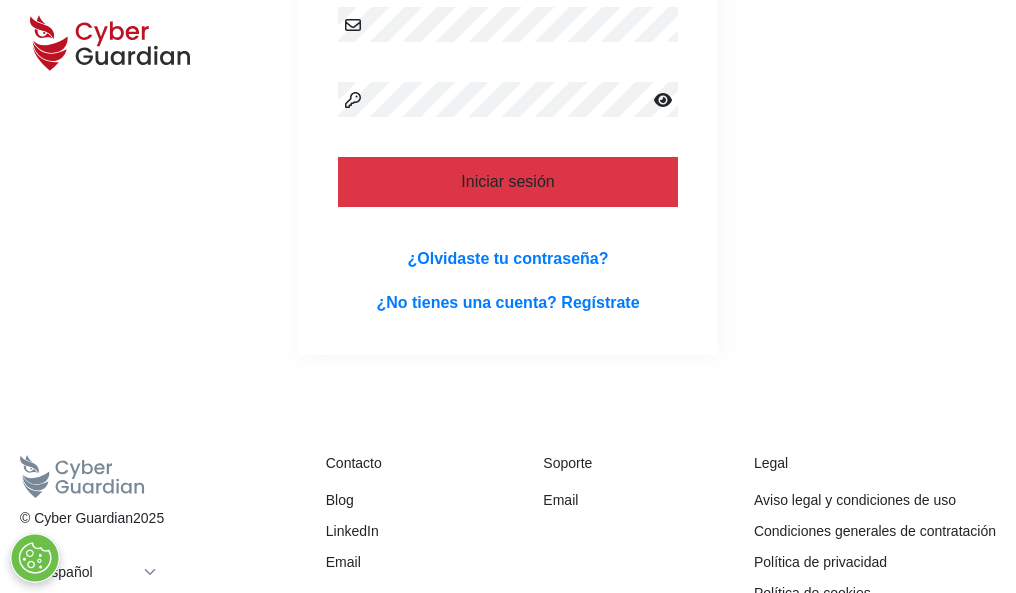 type 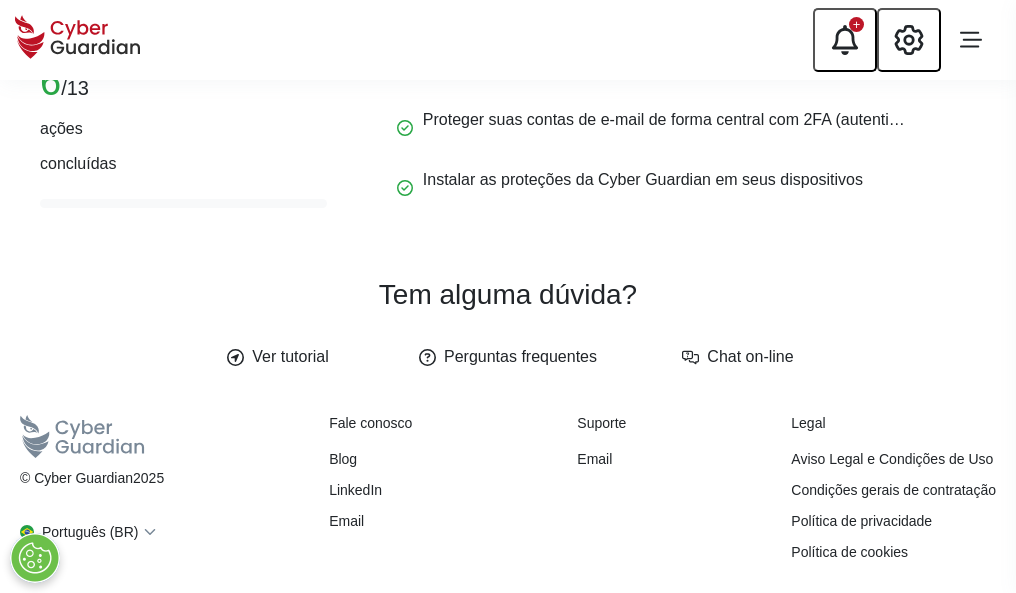 scroll, scrollTop: 0, scrollLeft: 0, axis: both 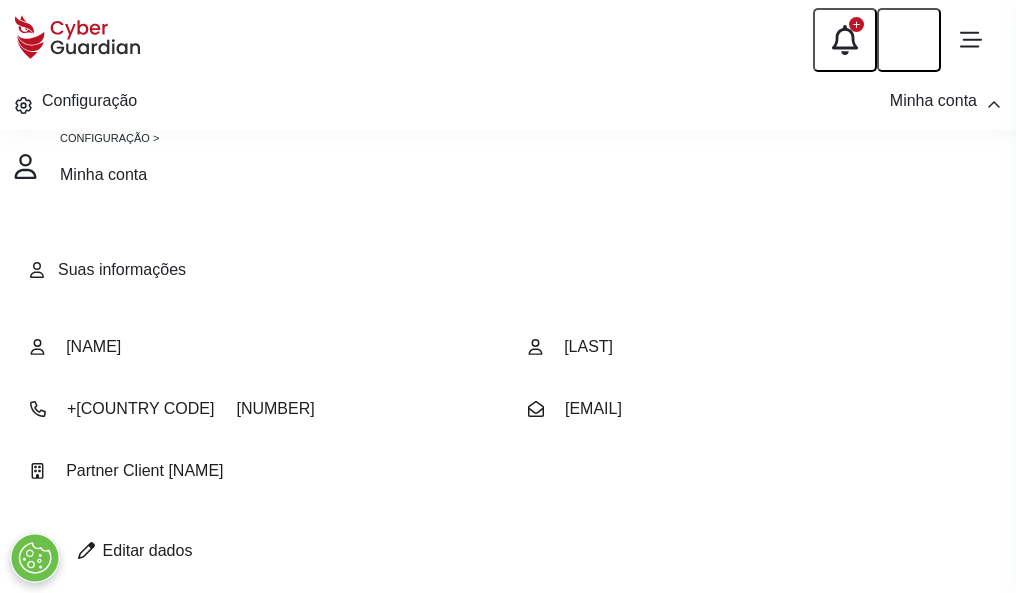 click at bounding box center [86, 550] 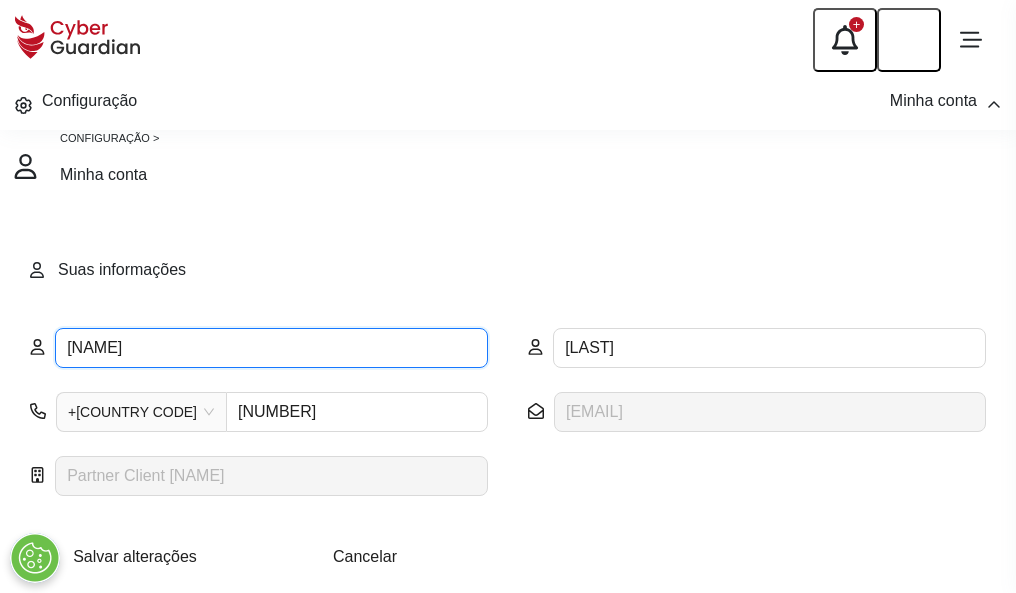 click on "PLINIO" at bounding box center [271, 348] 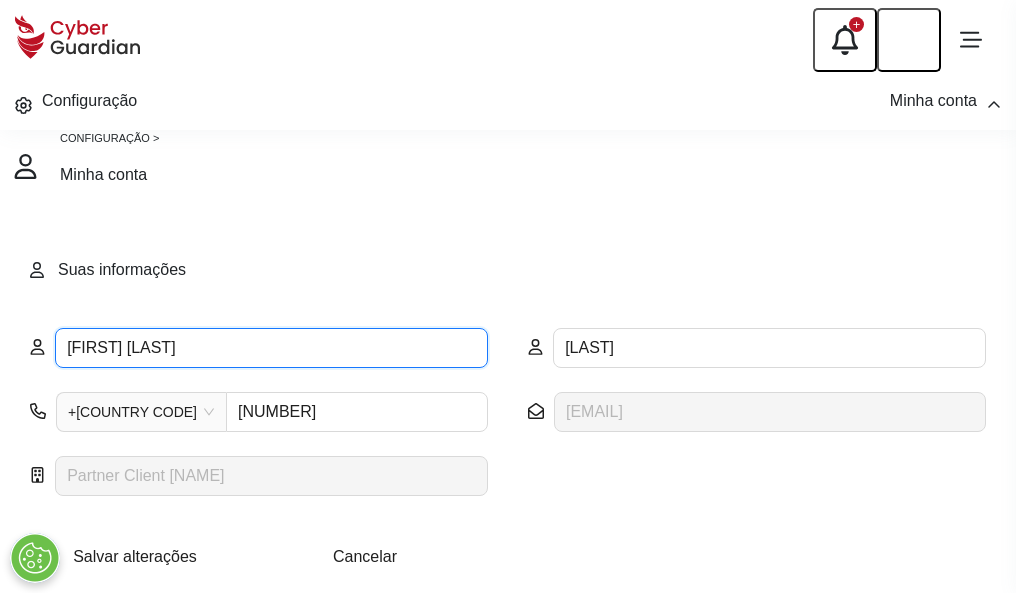 type on "Juan Carlos" 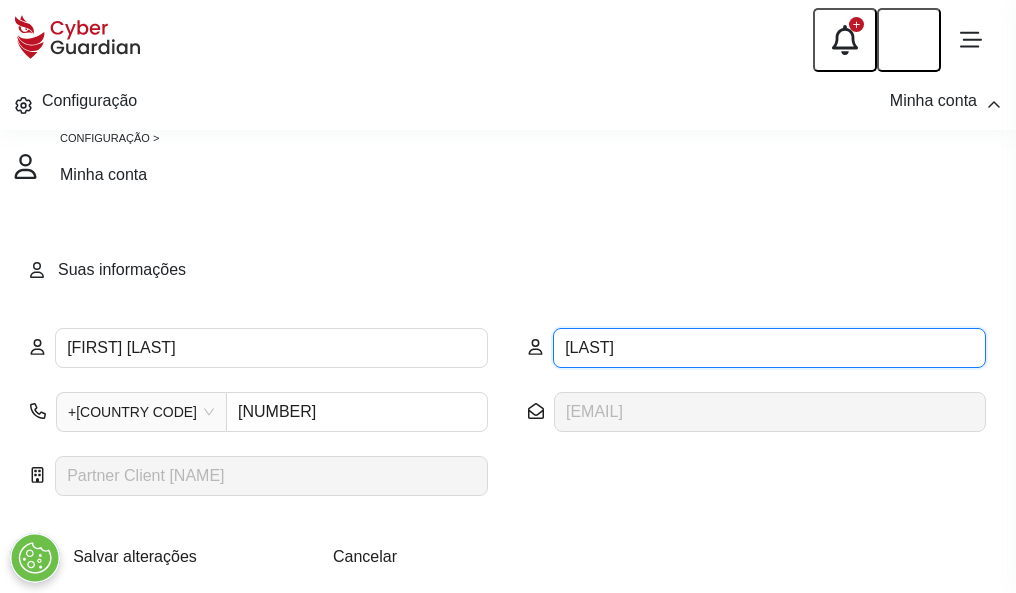 click on "CABEZAS" at bounding box center [769, 348] 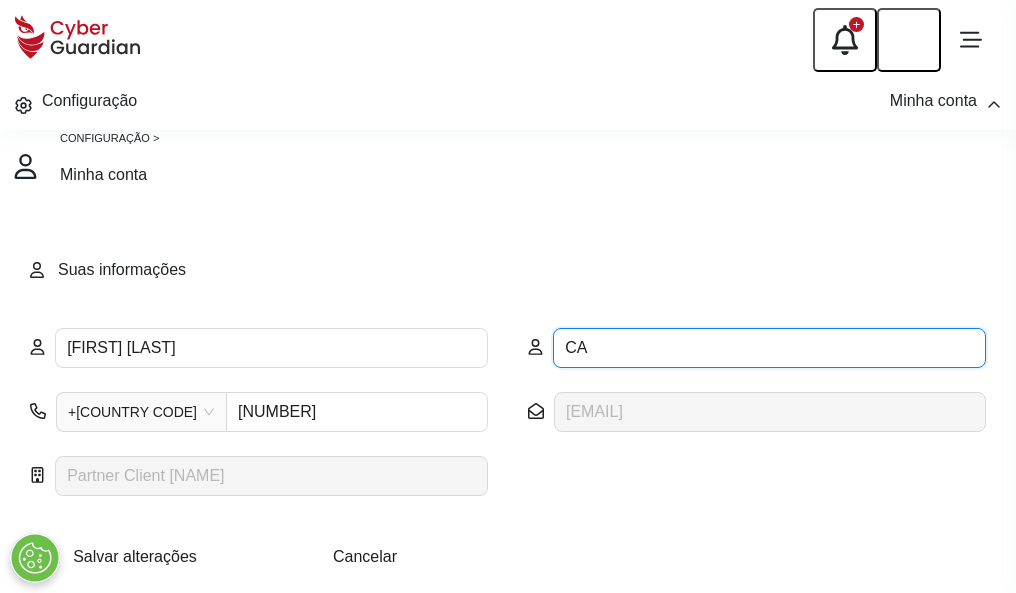 type on "C" 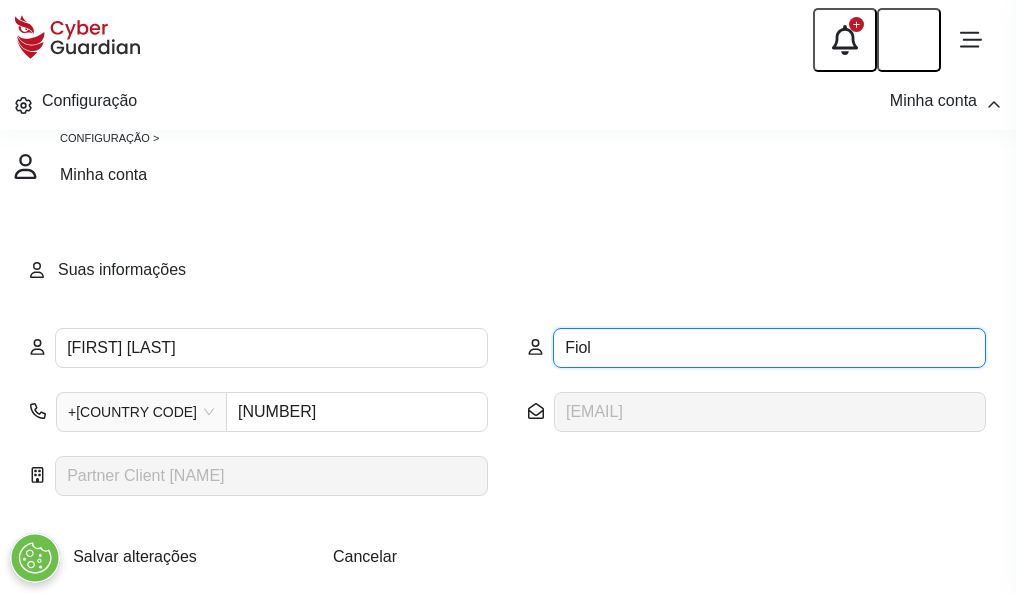 type on "Fiol" 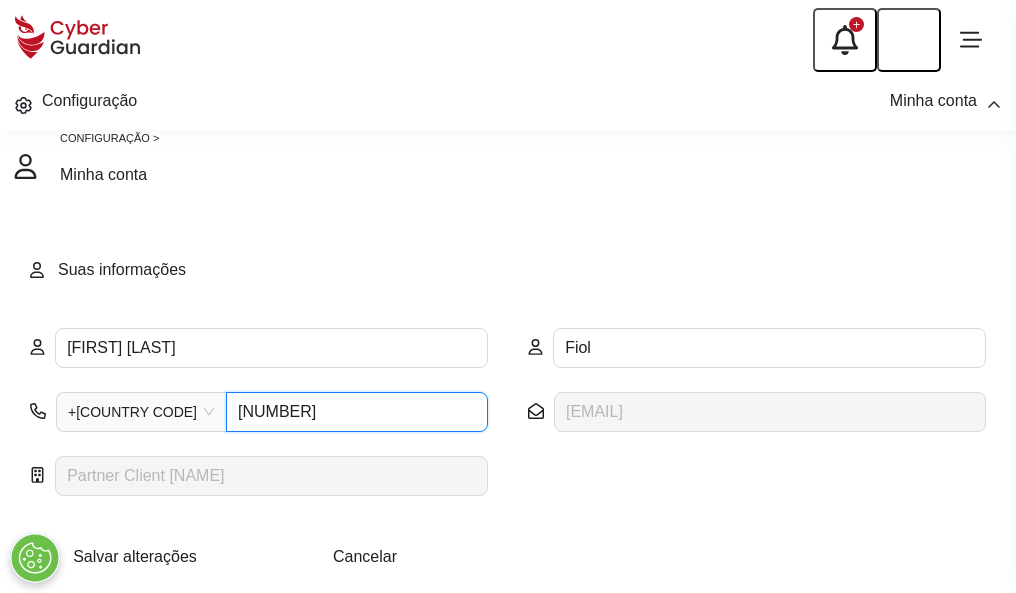 click on "4823094612" at bounding box center [353, 412] 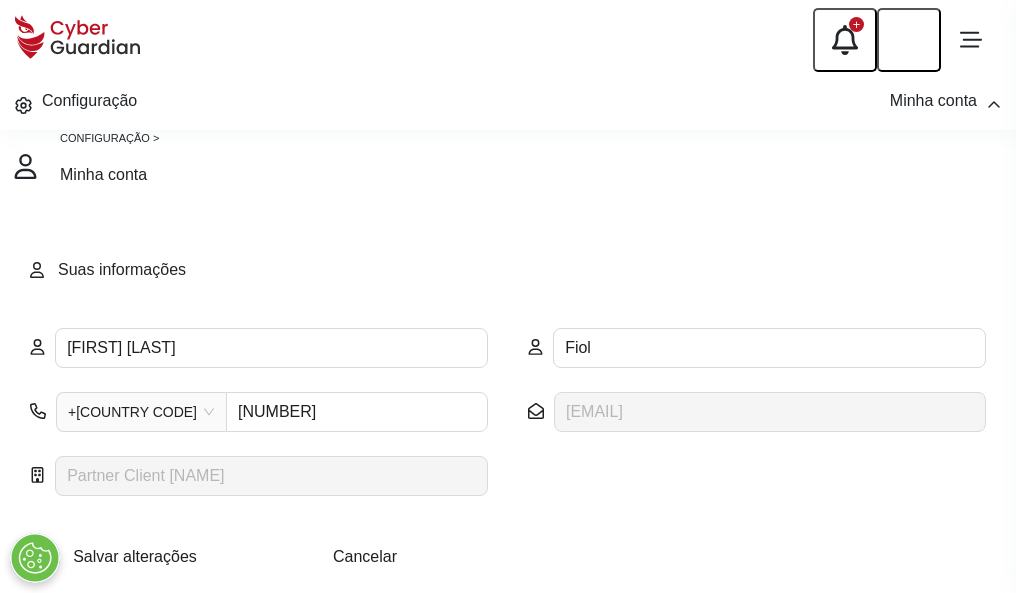 click on "Salvar alterações" at bounding box center (135, 556) 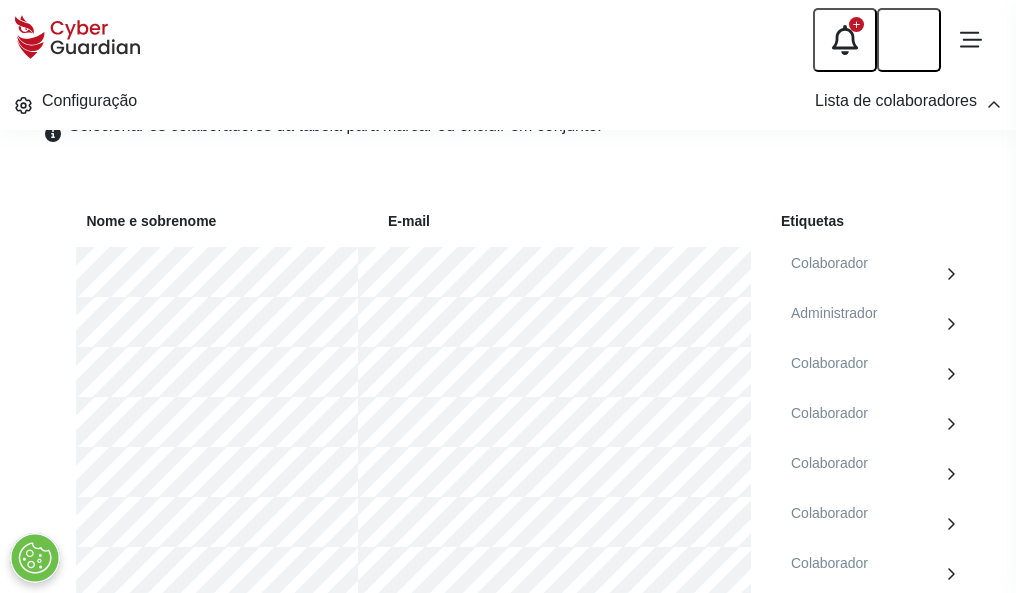 scroll, scrollTop: 856, scrollLeft: 0, axis: vertical 